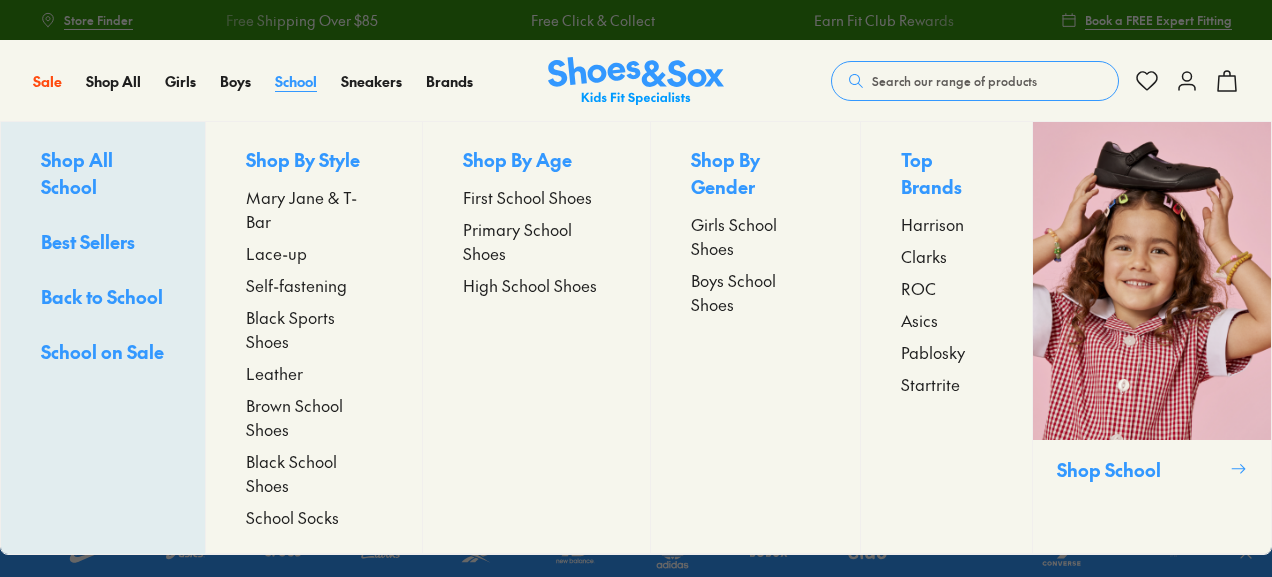 click on "School" at bounding box center [296, 81] 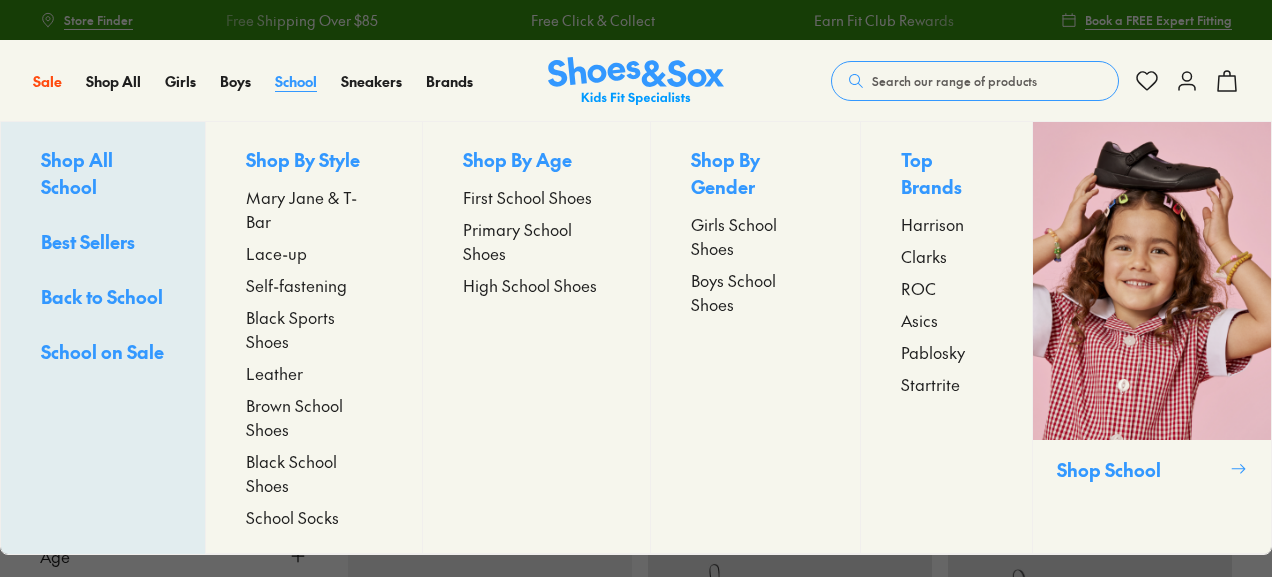 scroll, scrollTop: 0, scrollLeft: 0, axis: both 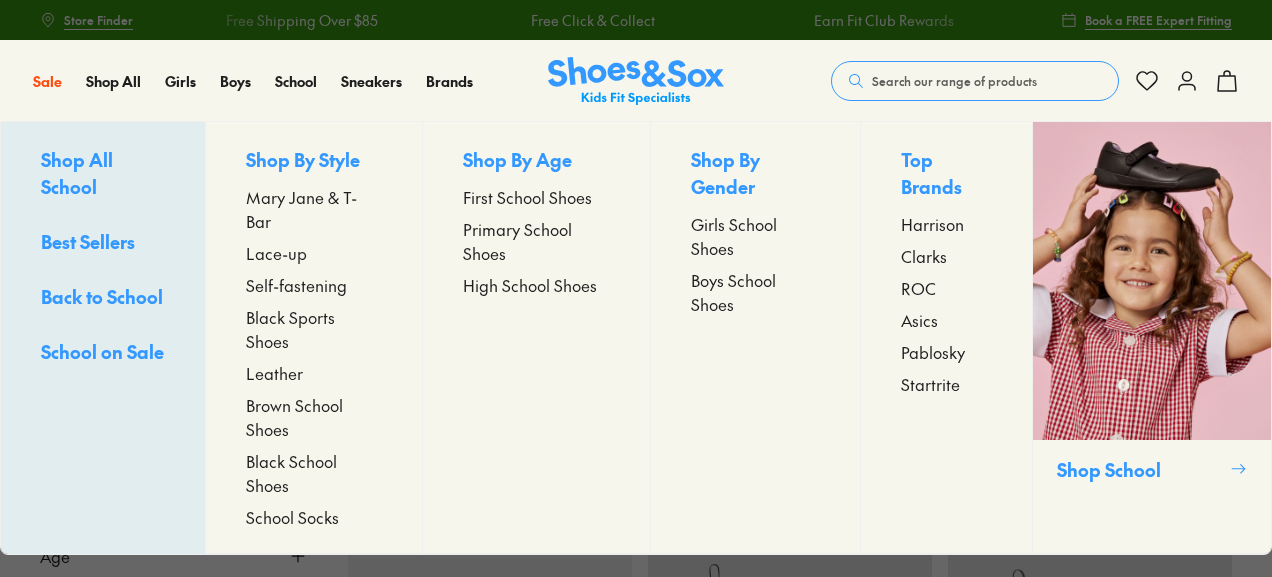 click on "Brown School Shoes" at bounding box center (314, 417) 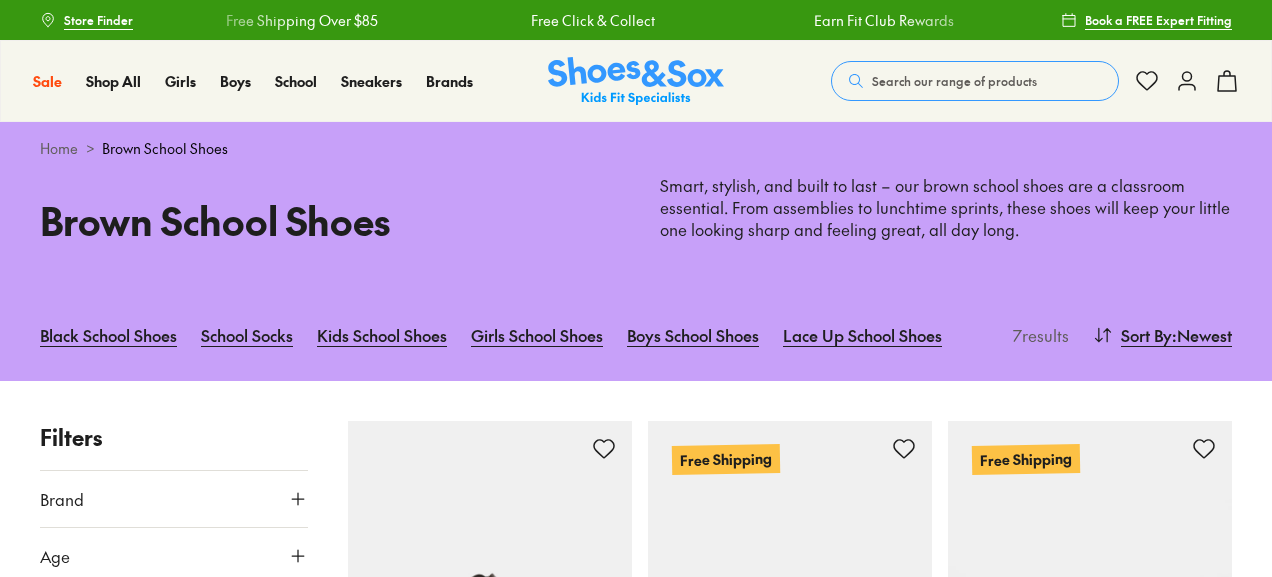 scroll, scrollTop: 0, scrollLeft: 0, axis: both 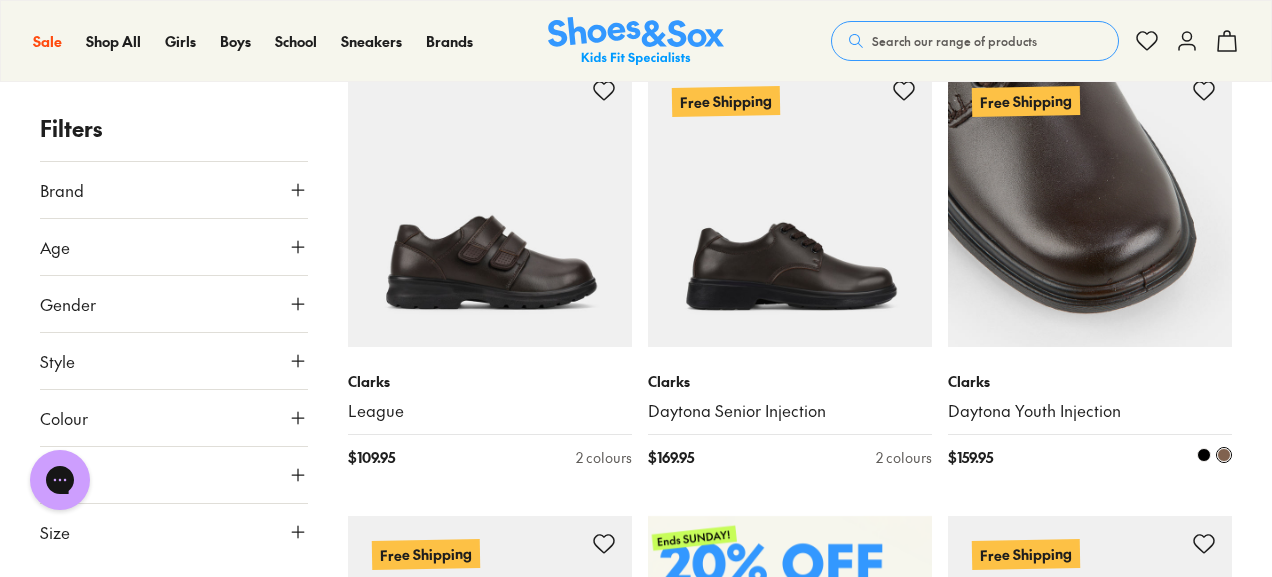 click at bounding box center (1090, 205) 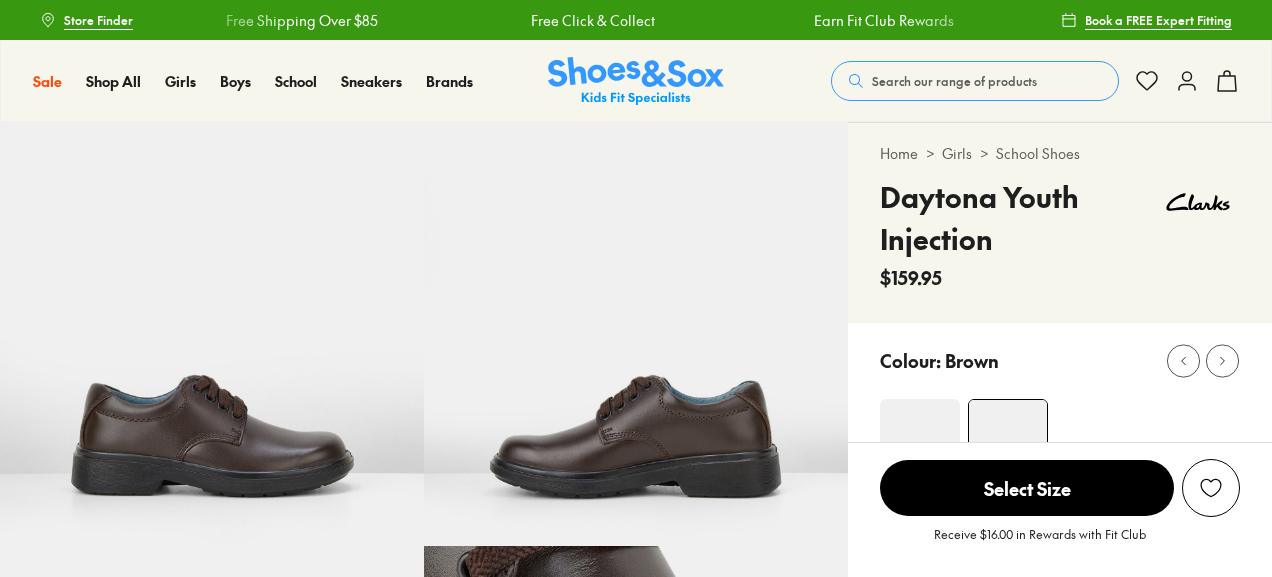 scroll, scrollTop: 0, scrollLeft: 0, axis: both 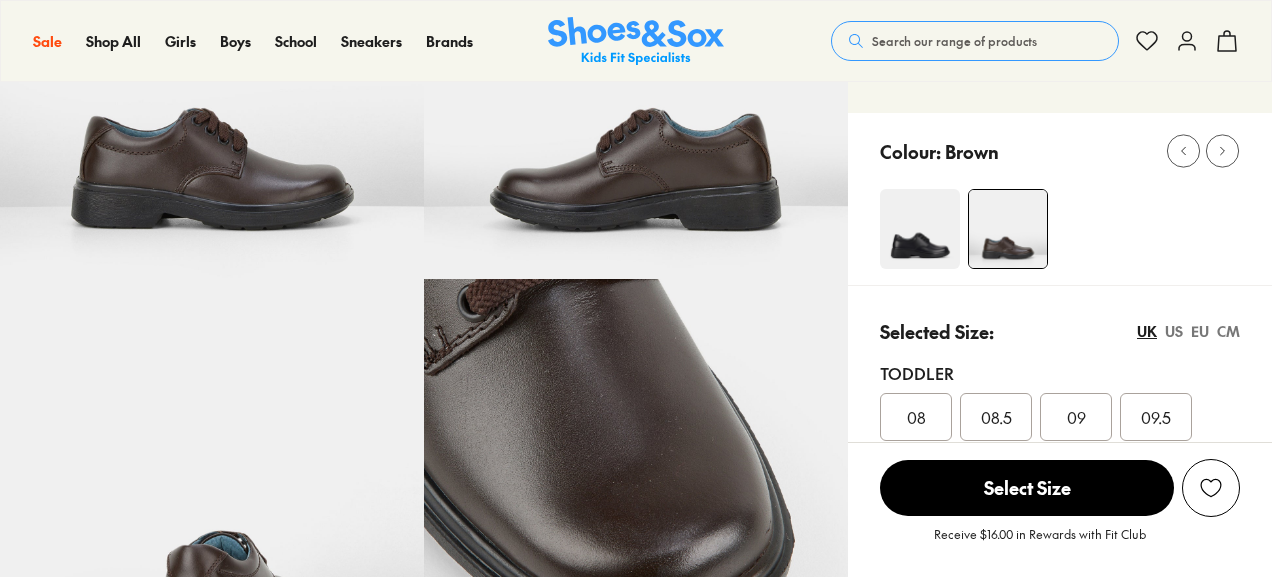 select on "*" 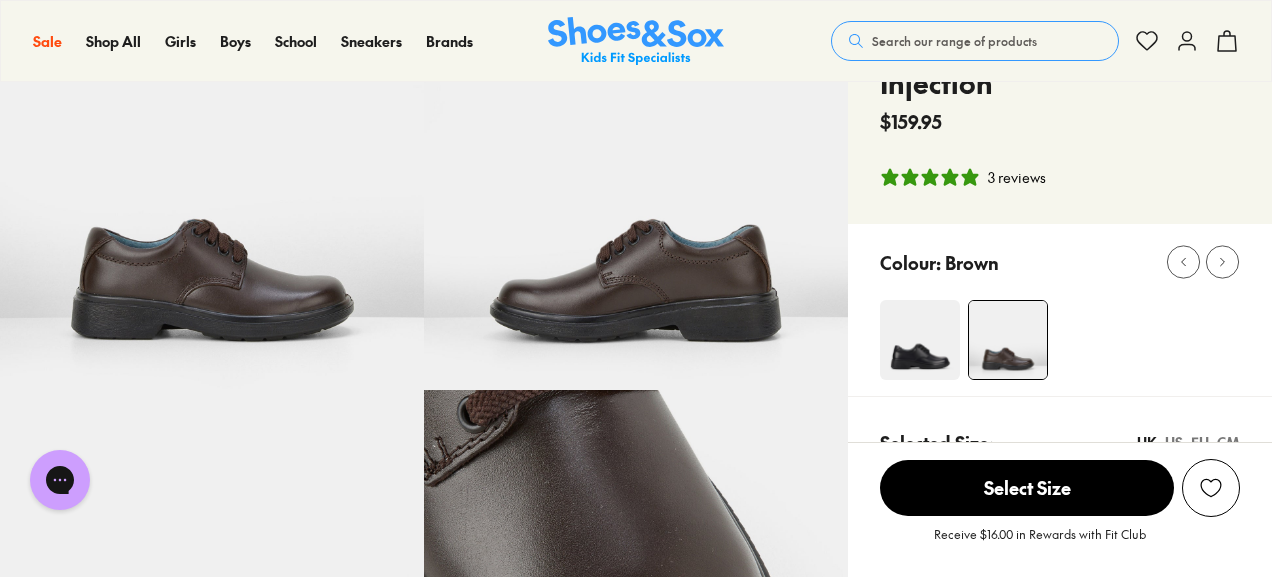 scroll, scrollTop: 155, scrollLeft: 0, axis: vertical 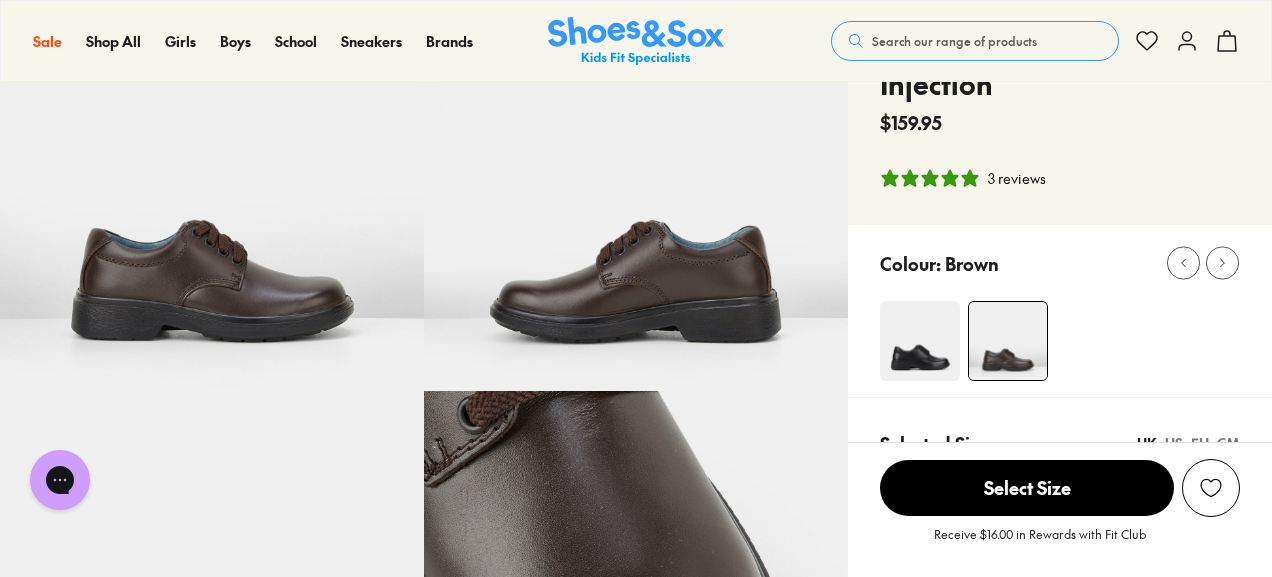 click at bounding box center (920, 341) 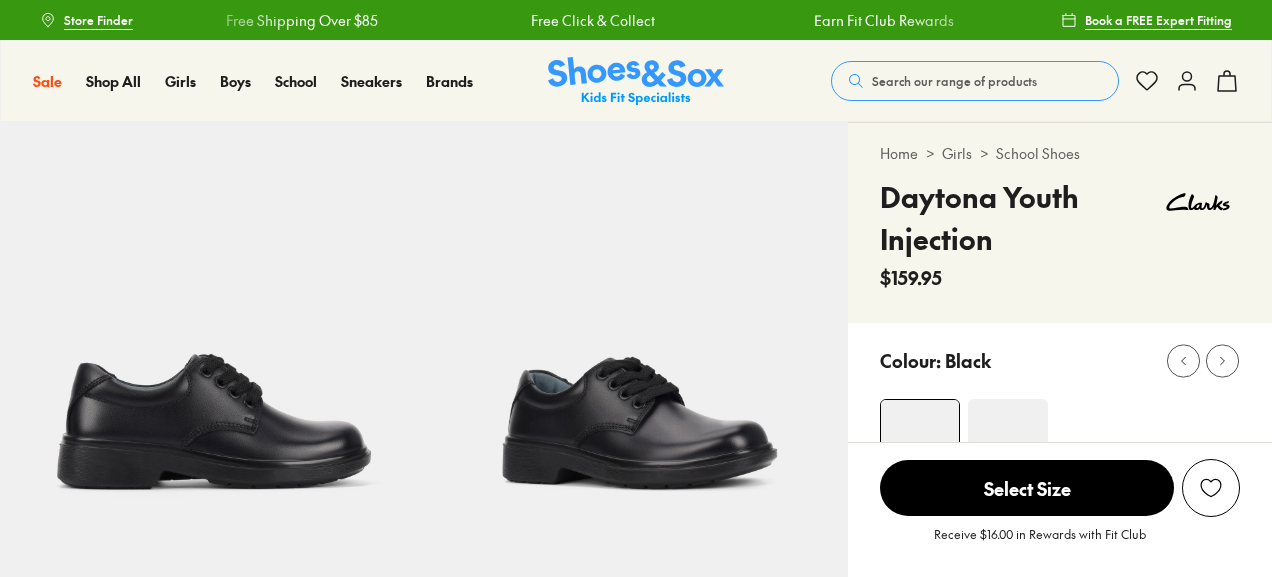 scroll, scrollTop: 0, scrollLeft: 0, axis: both 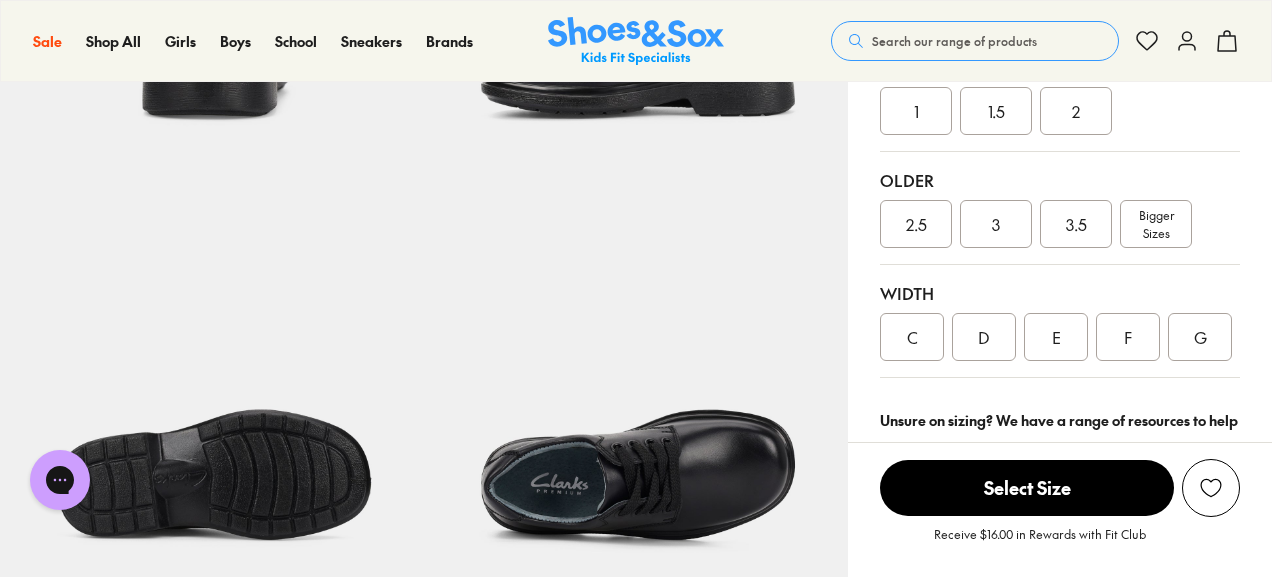 select on "*" 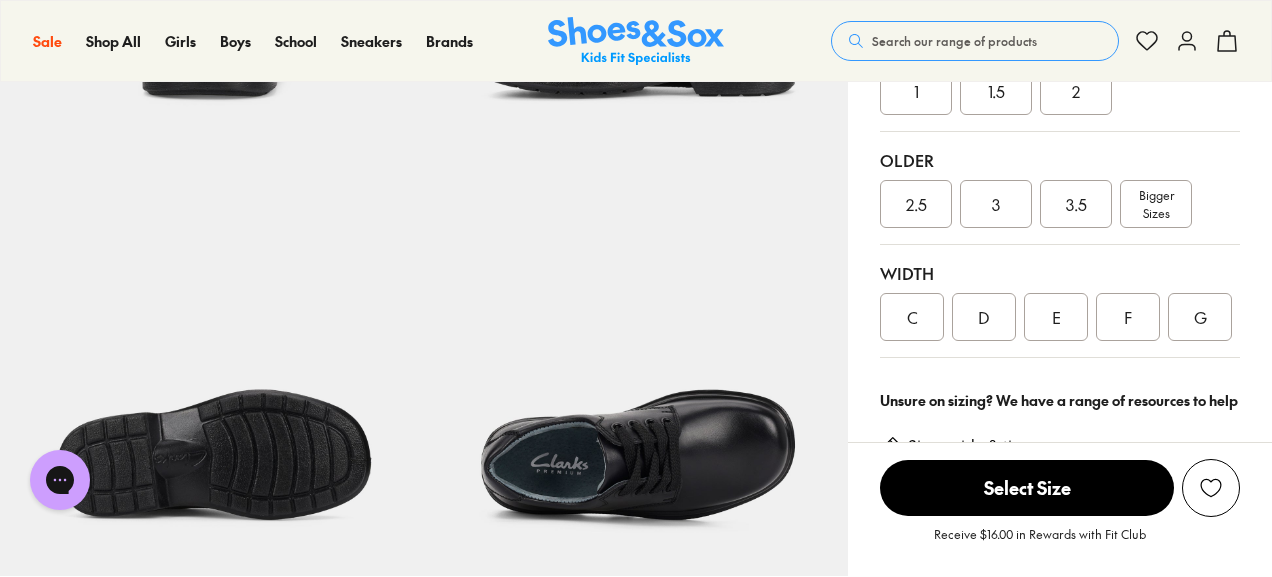 scroll, scrollTop: 817, scrollLeft: 0, axis: vertical 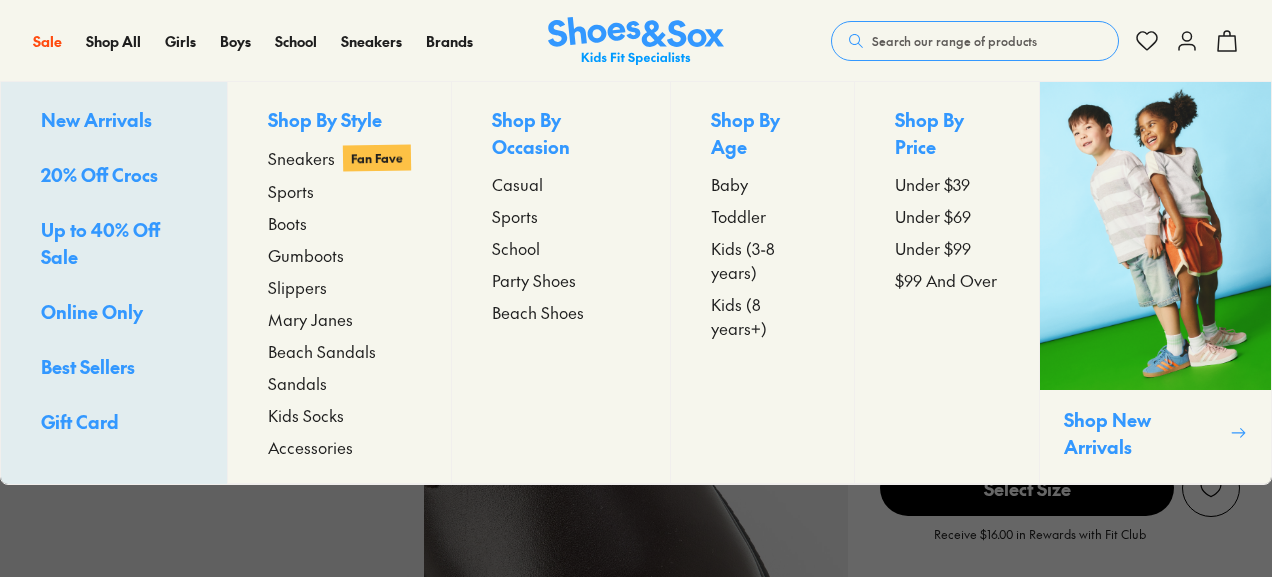 select on "*" 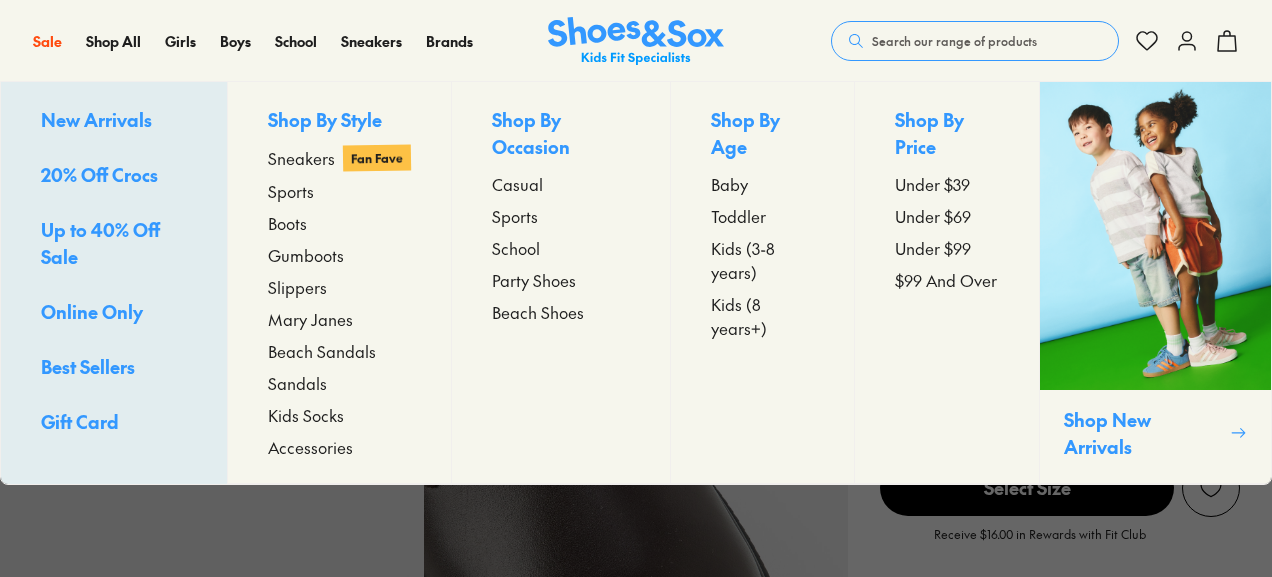 scroll, scrollTop: 155, scrollLeft: 0, axis: vertical 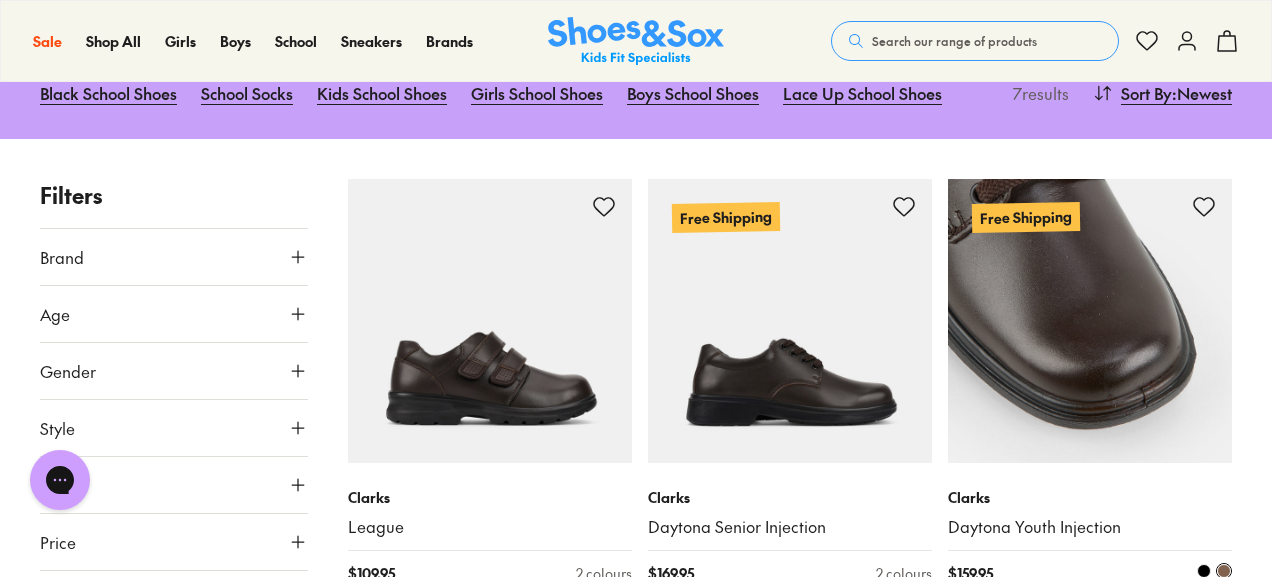 click at bounding box center (1090, 321) 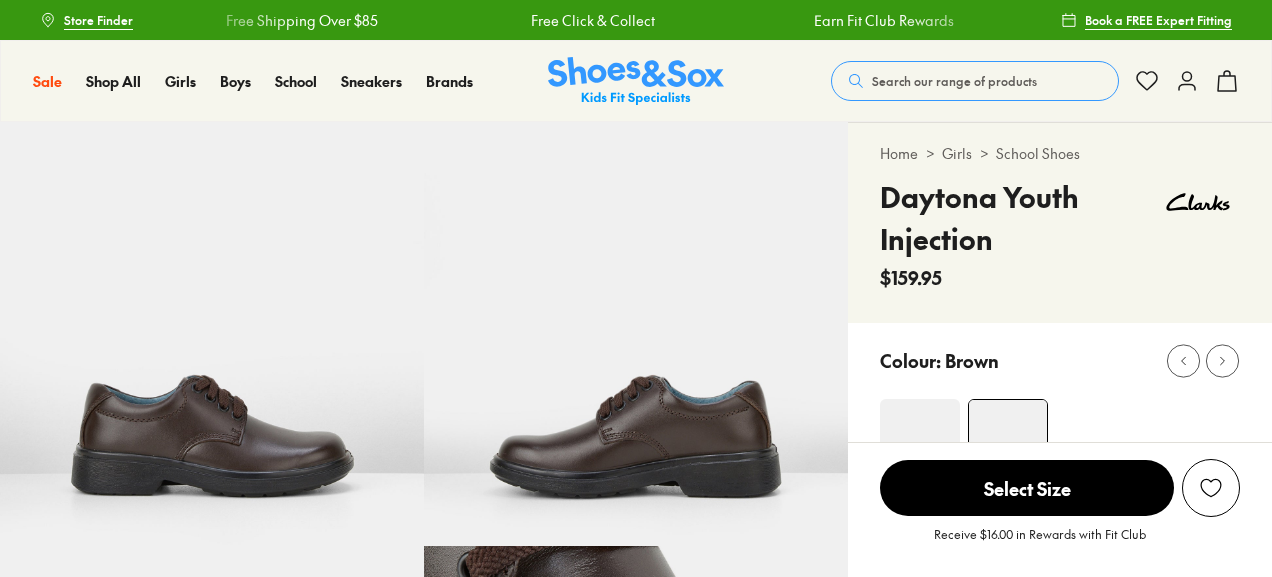 scroll, scrollTop: 0, scrollLeft: 0, axis: both 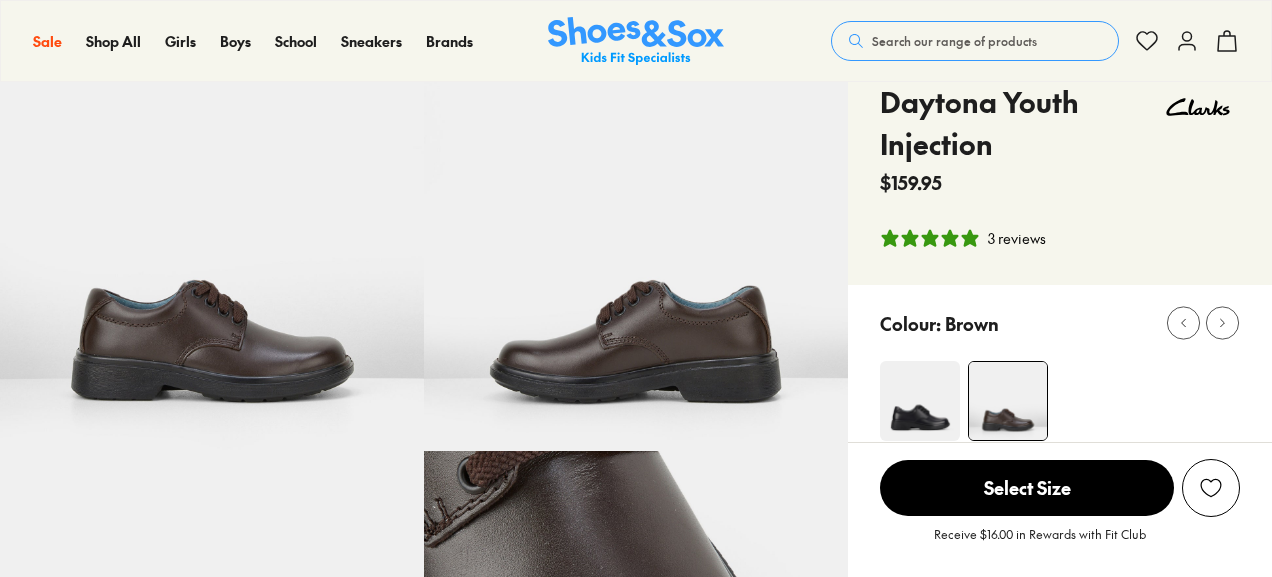 click at bounding box center [920, 401] 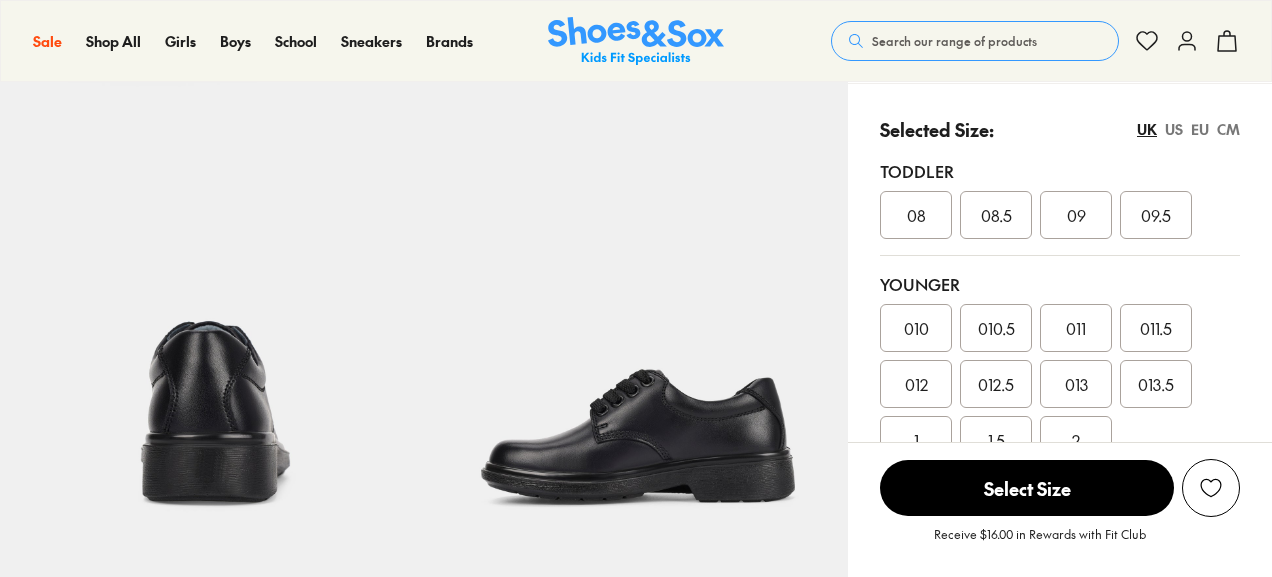 select on "*" 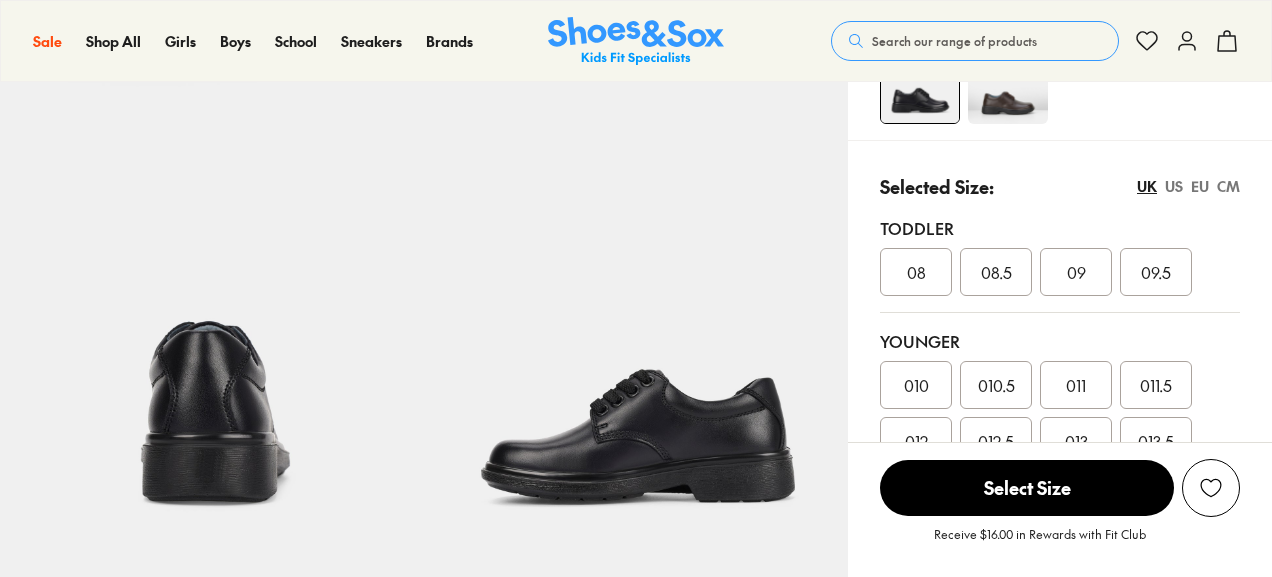 scroll, scrollTop: 429, scrollLeft: 0, axis: vertical 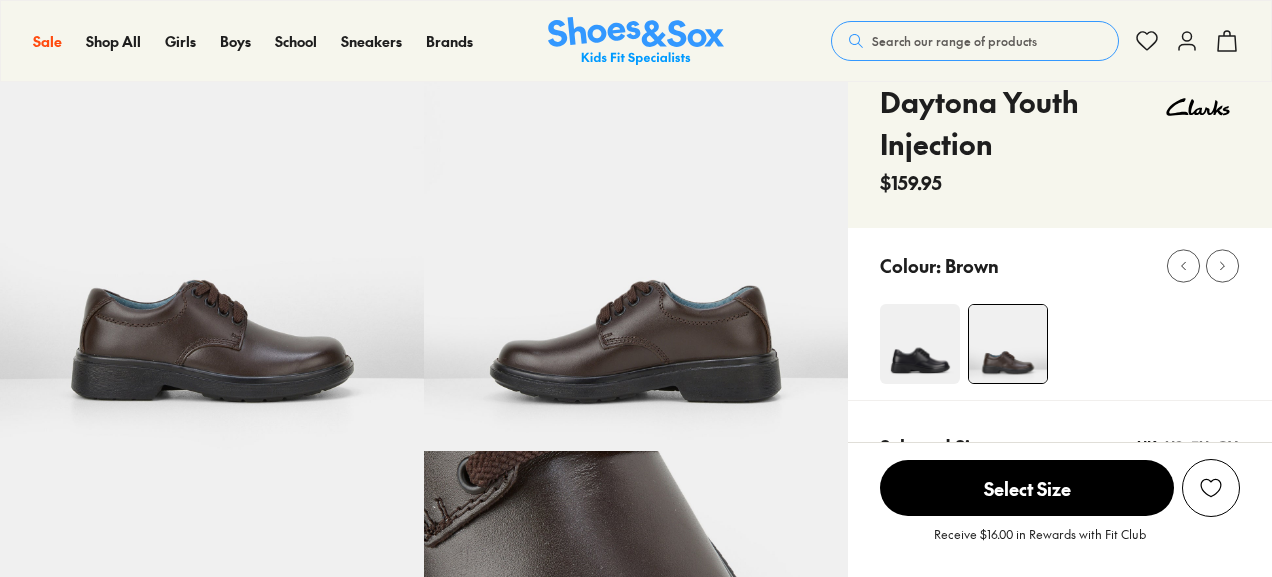 select on "*" 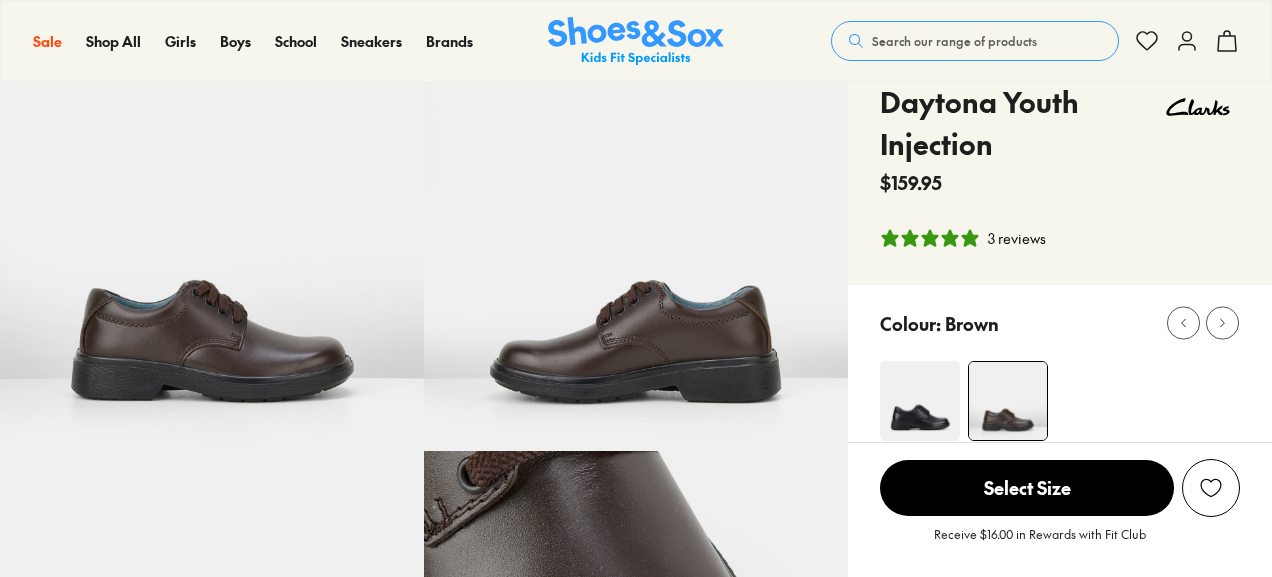 scroll, scrollTop: 95, scrollLeft: 0, axis: vertical 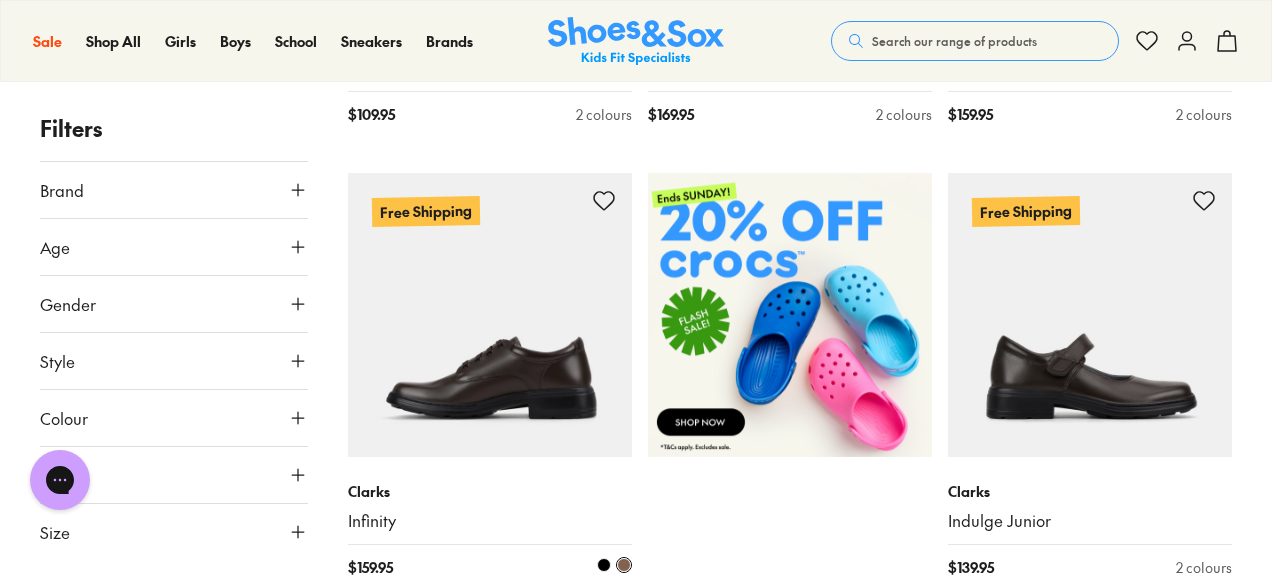 click at bounding box center [490, 315] 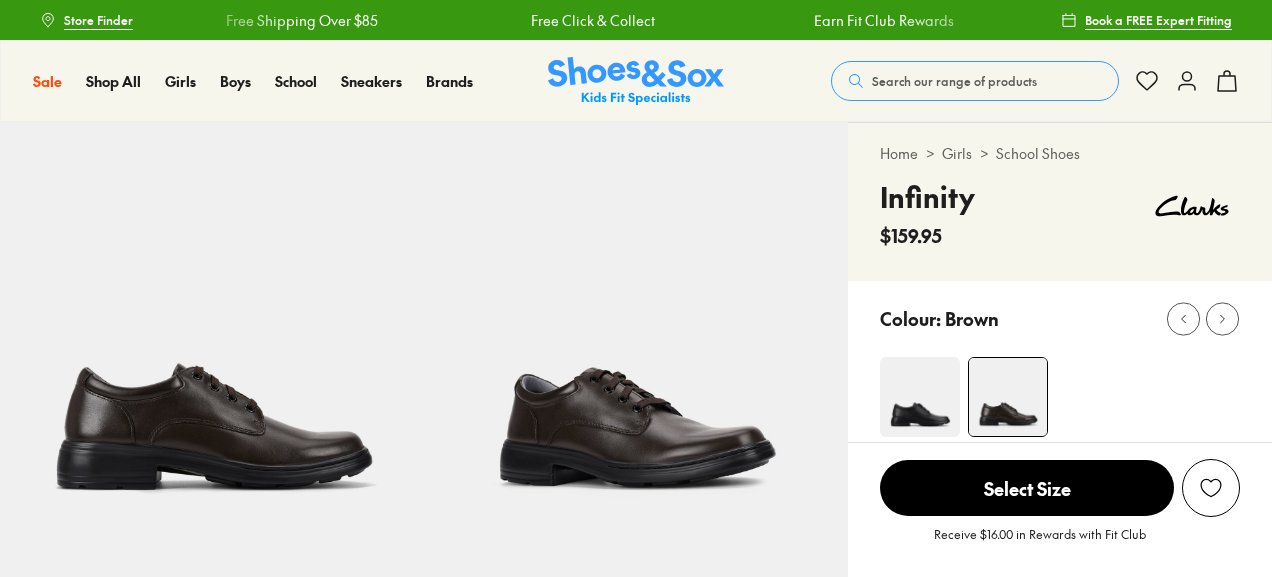 scroll, scrollTop: 0, scrollLeft: 0, axis: both 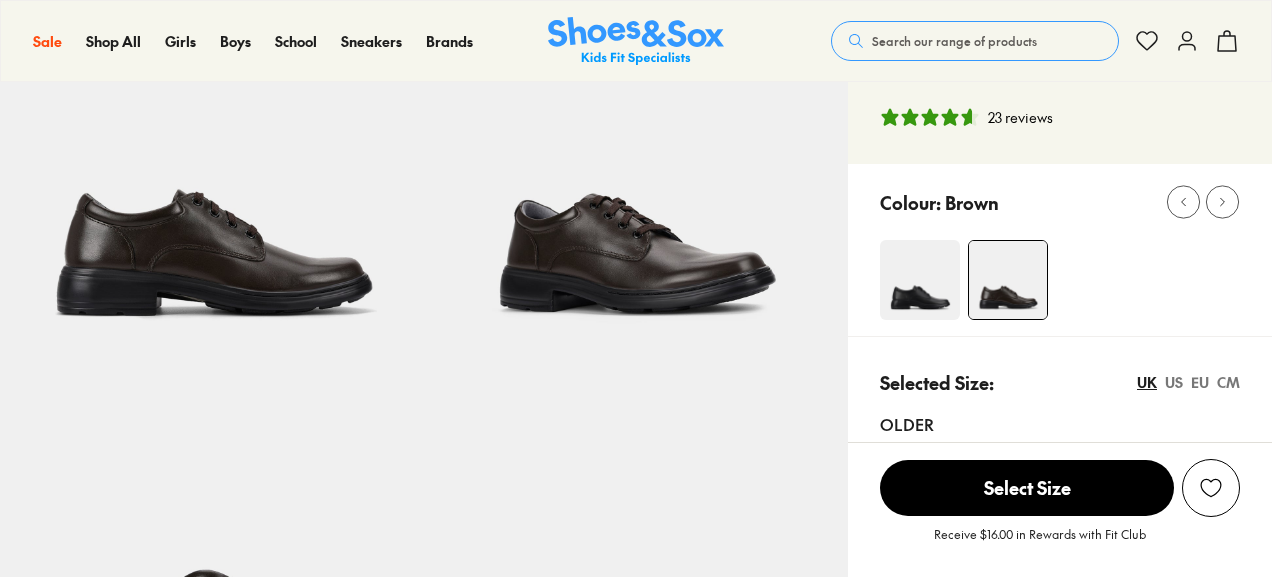 select on "*" 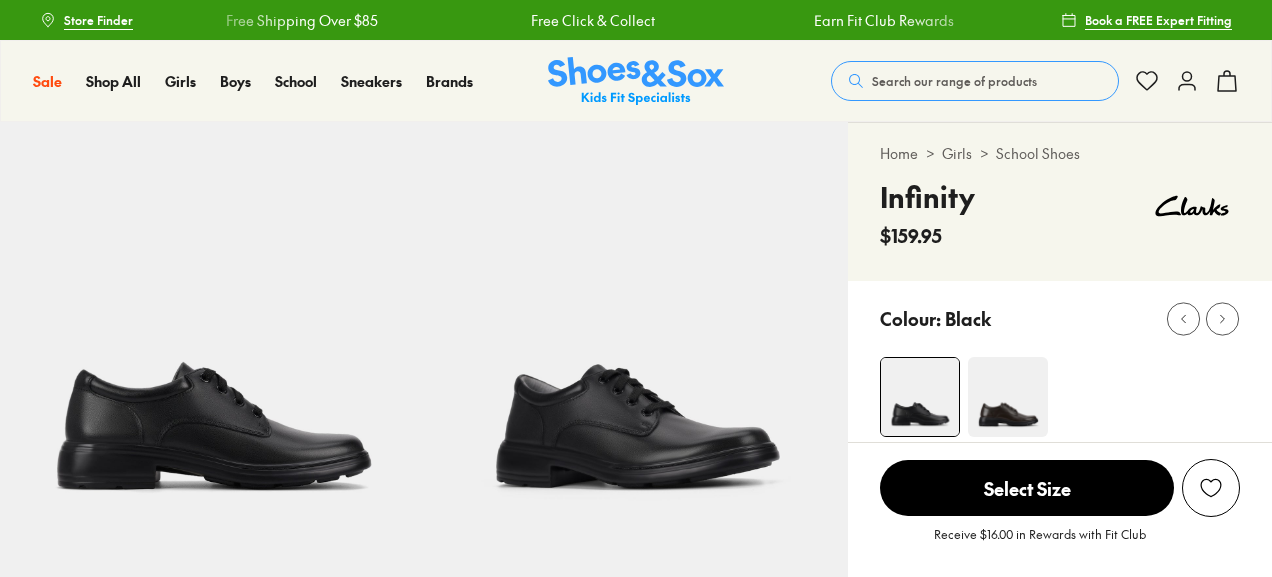 scroll, scrollTop: 0, scrollLeft: 0, axis: both 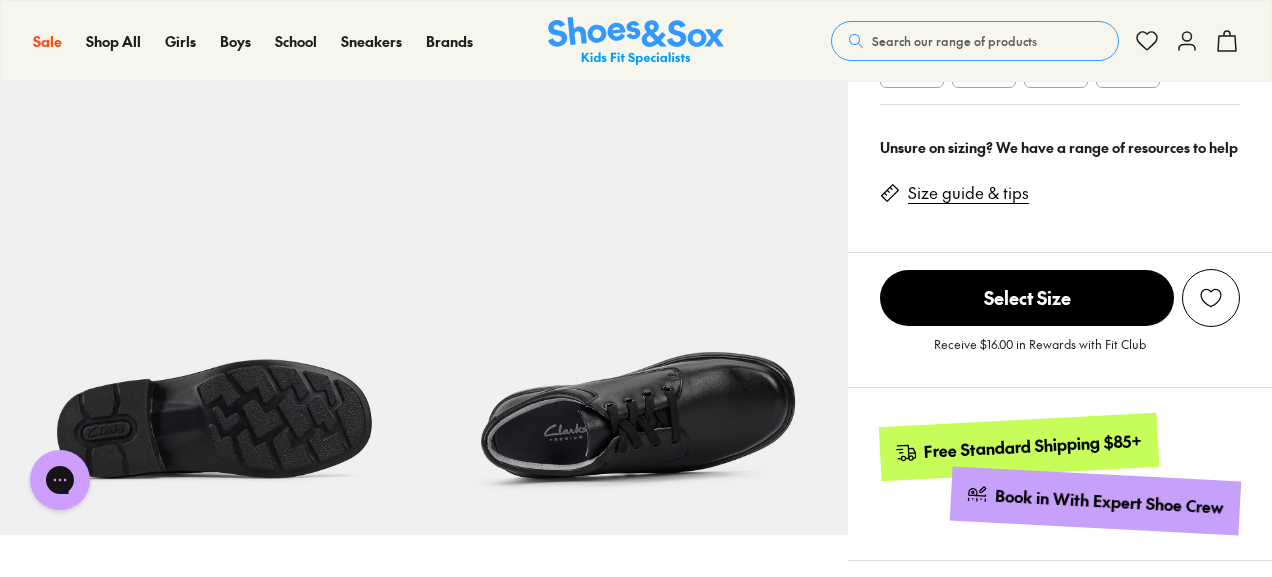 select on "*" 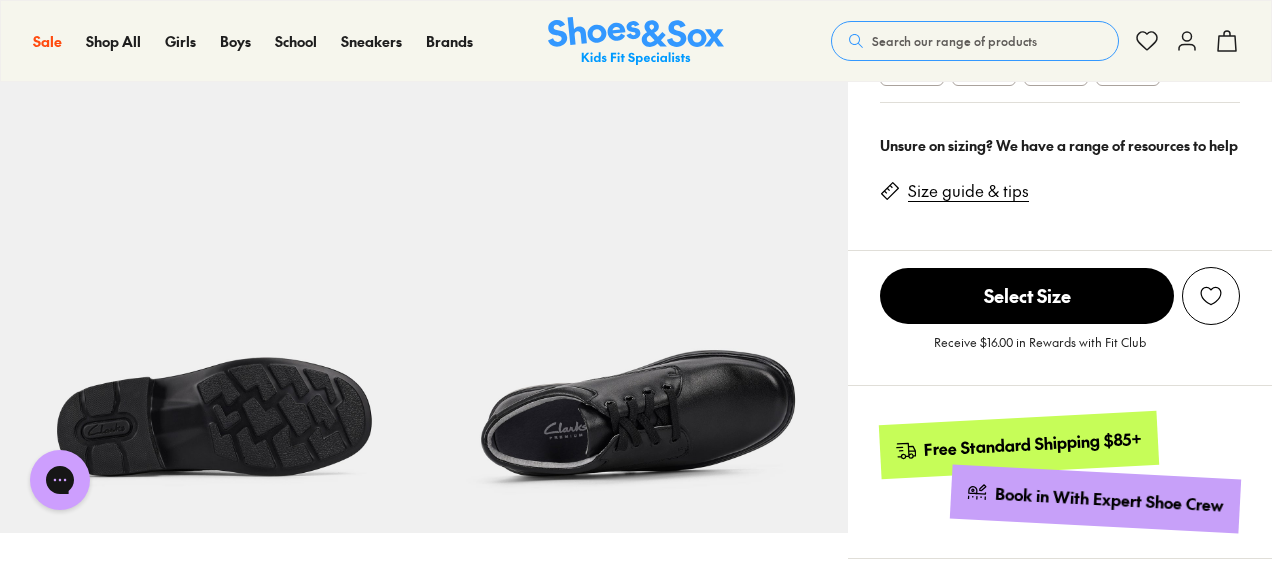 scroll, scrollTop: 862, scrollLeft: 0, axis: vertical 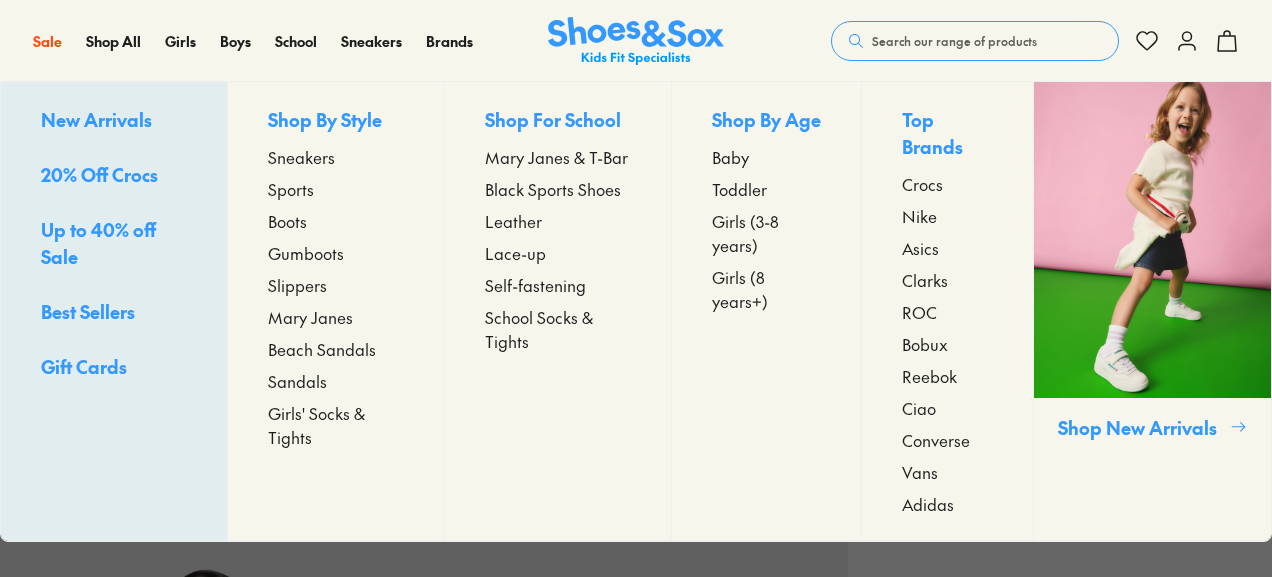 select on "*" 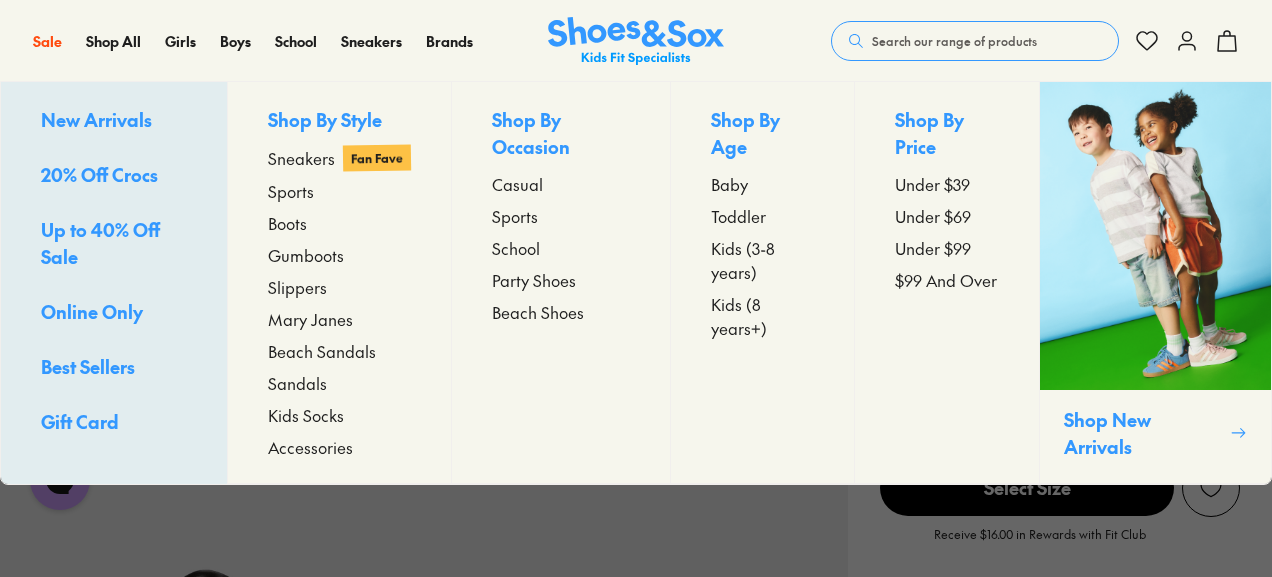 scroll, scrollTop: 0, scrollLeft: 0, axis: both 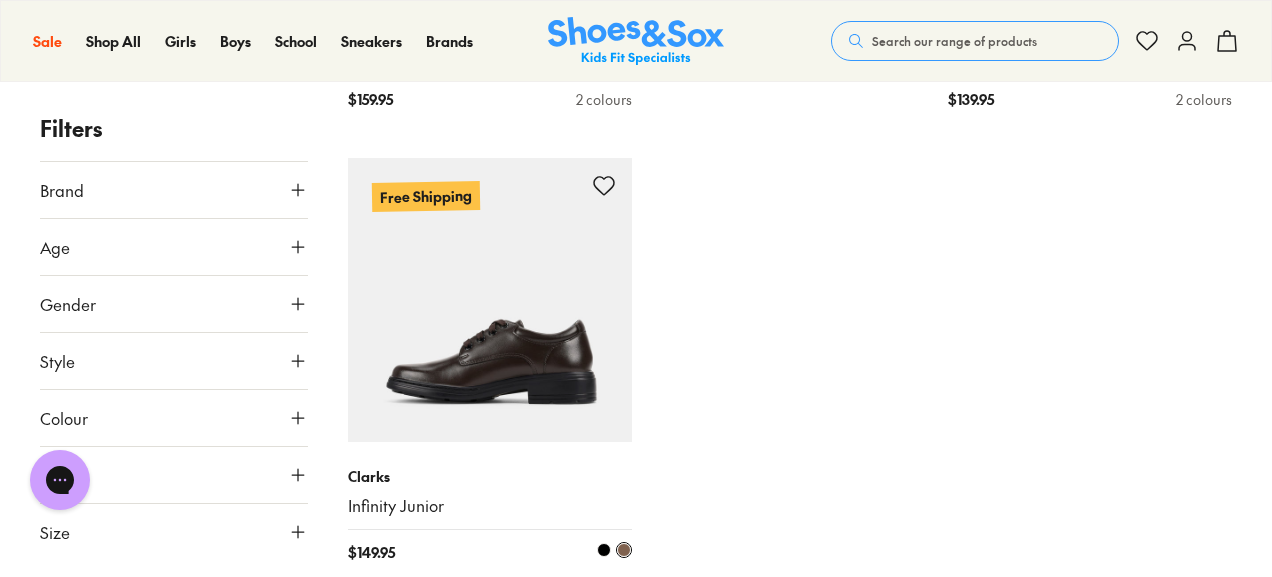 click at bounding box center (490, 300) 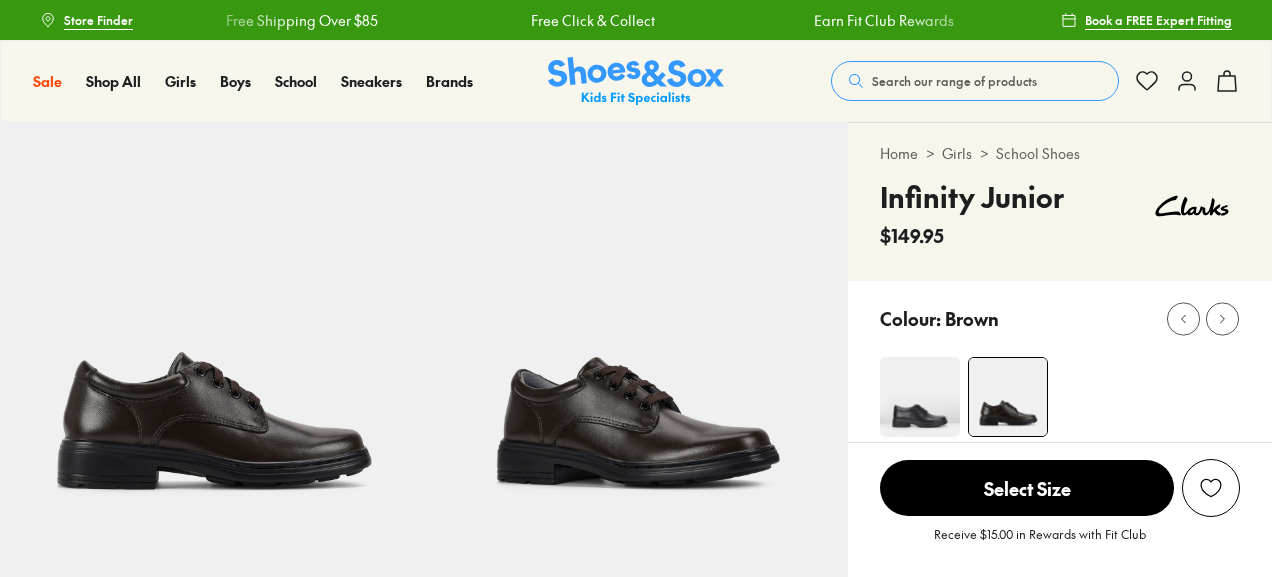 scroll, scrollTop: 0, scrollLeft: 0, axis: both 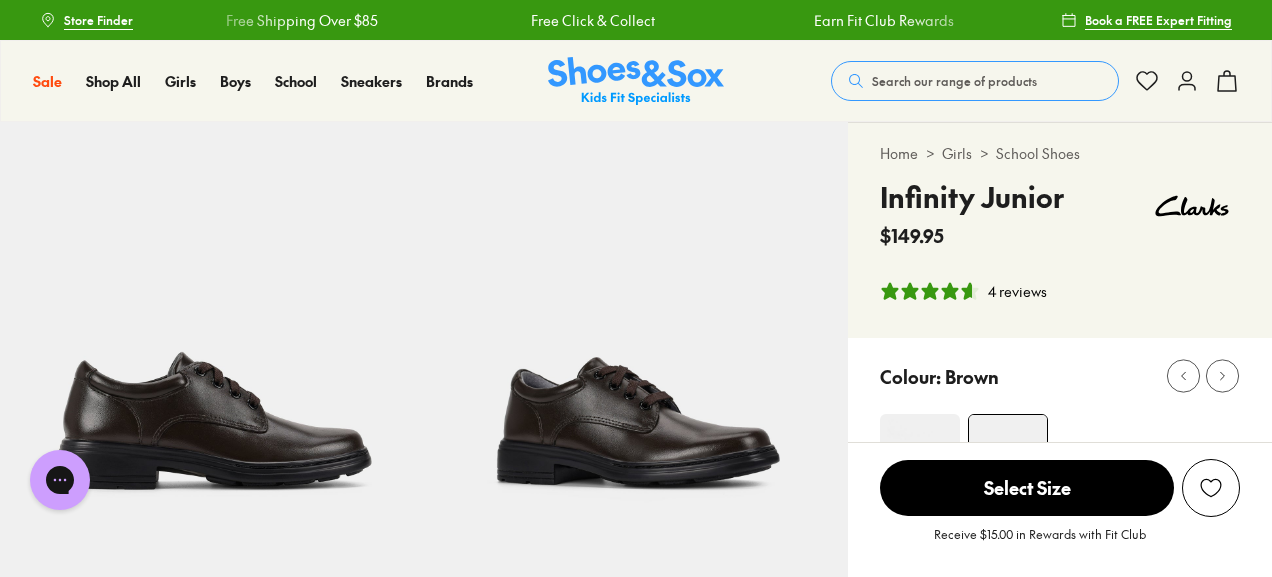 click on "We will email you if this product comes back in stock.
Notify Me
View Similar Products
Select Size
Add To Bag - $149.95
Receive $15.00 in Rewards with Fit Club" at bounding box center [1060, 509] 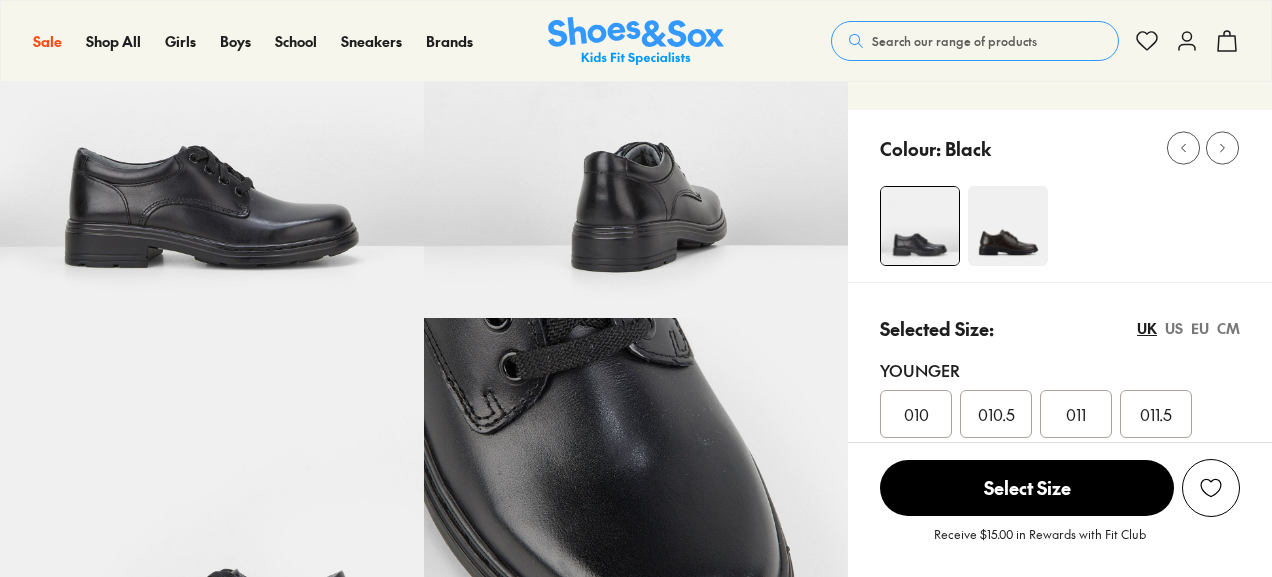 scroll, scrollTop: 231, scrollLeft: 0, axis: vertical 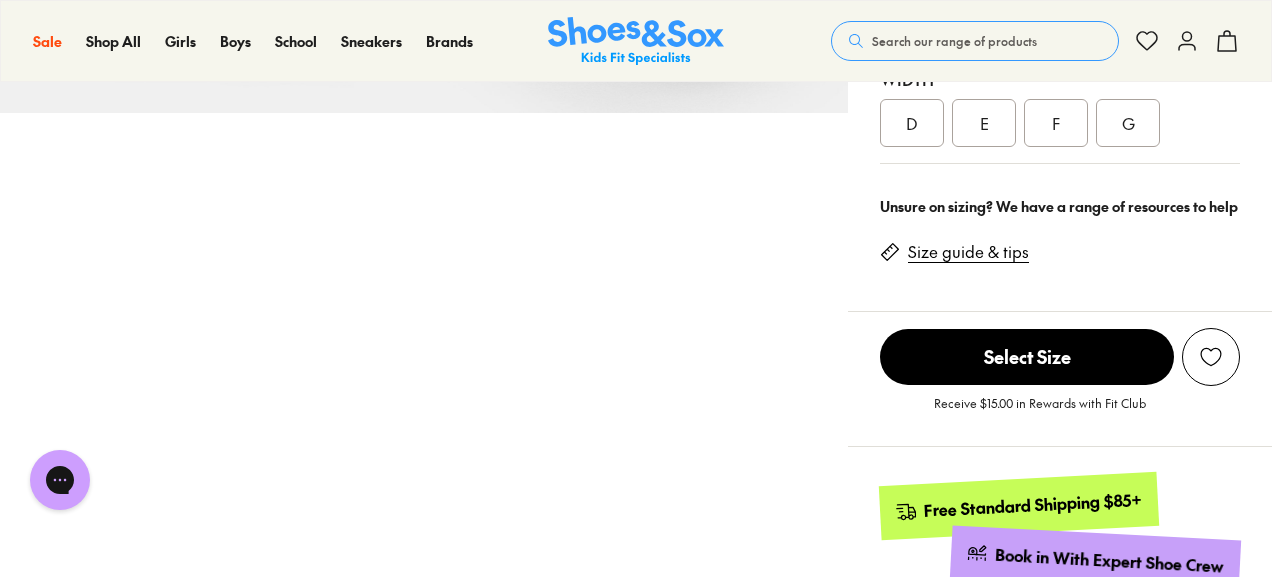 select on "*" 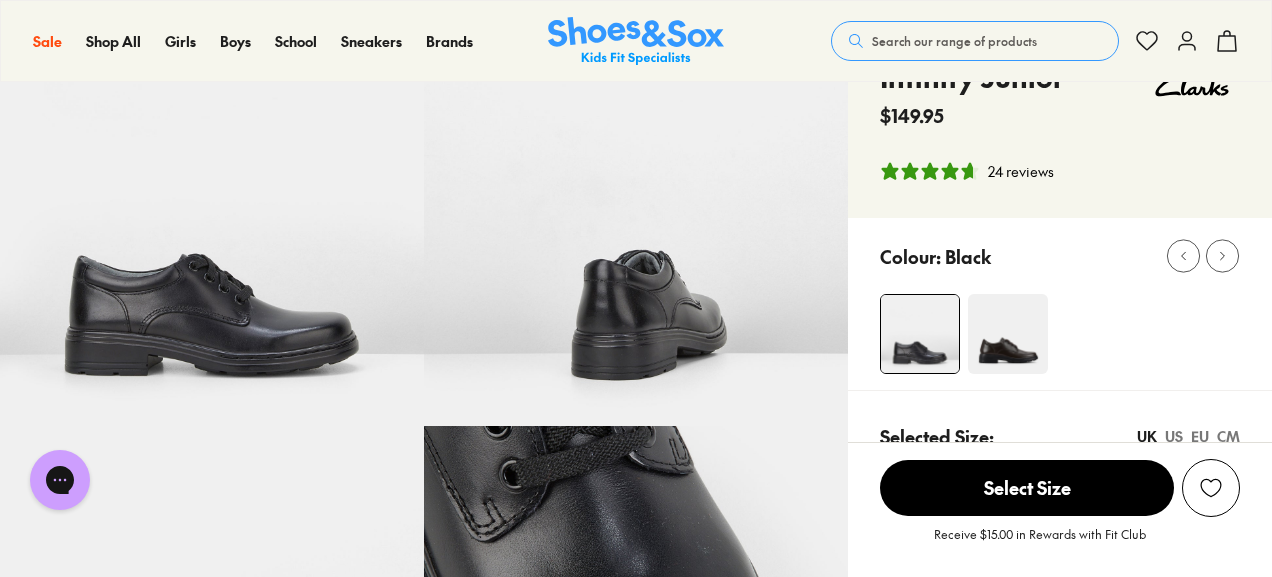 scroll, scrollTop: 121, scrollLeft: 0, axis: vertical 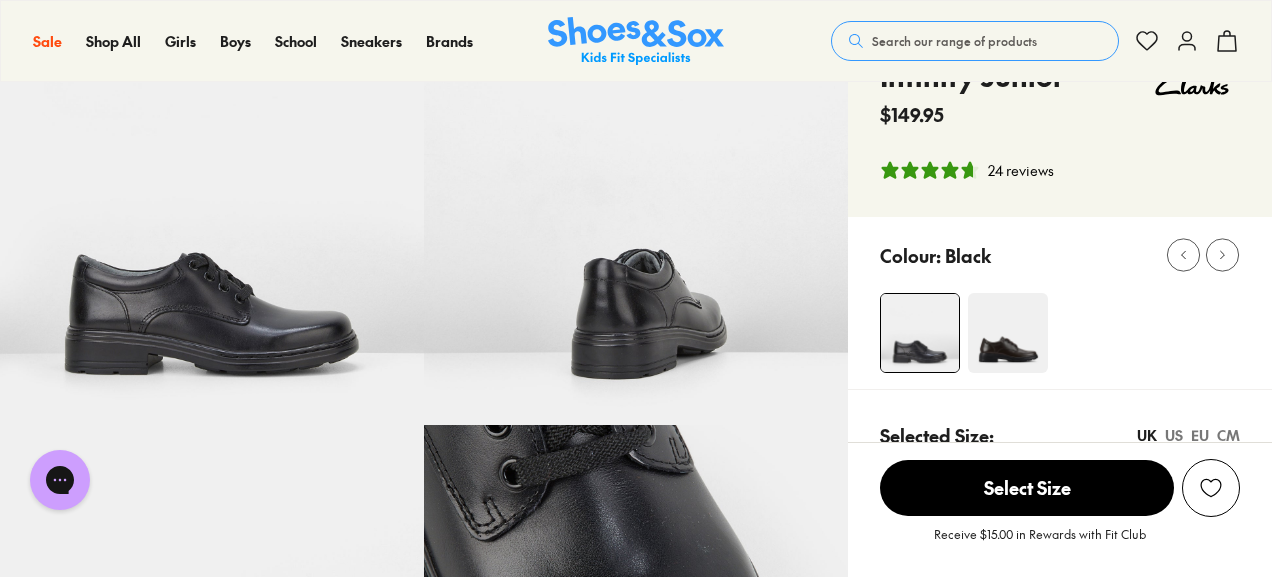 click at bounding box center [1008, 333] 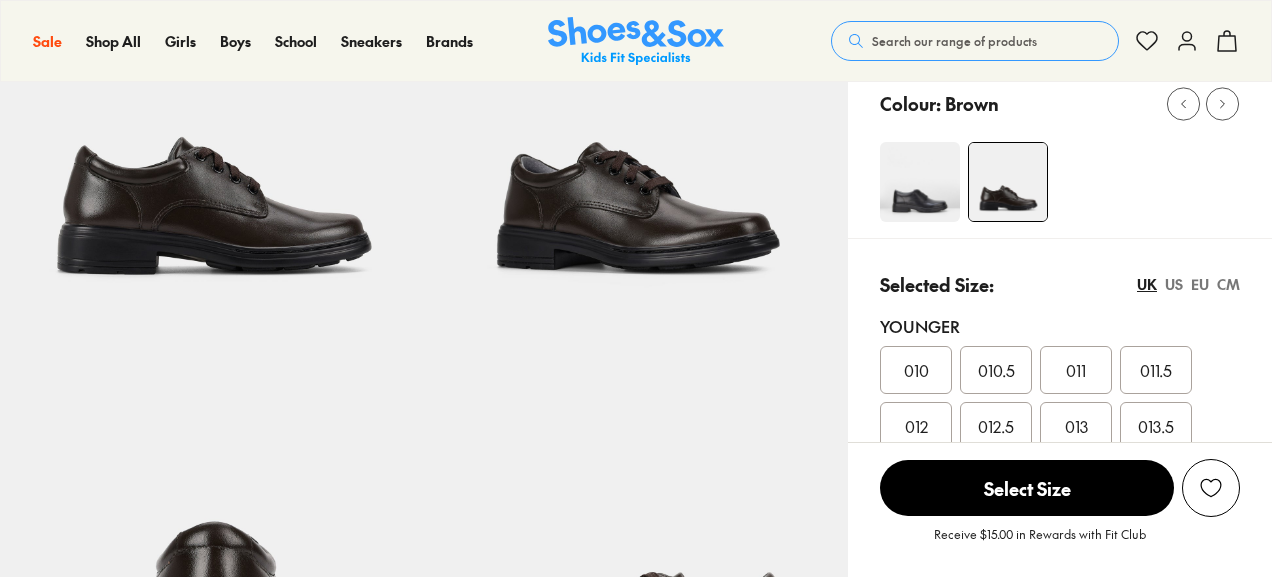 select on "*" 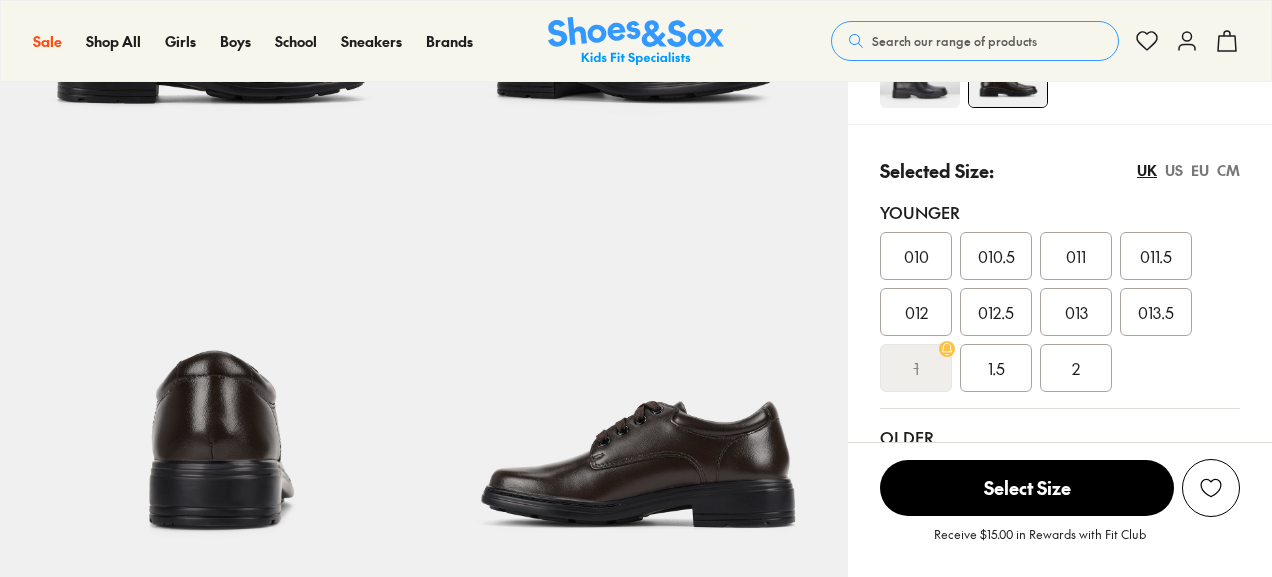 scroll, scrollTop: 0, scrollLeft: 0, axis: both 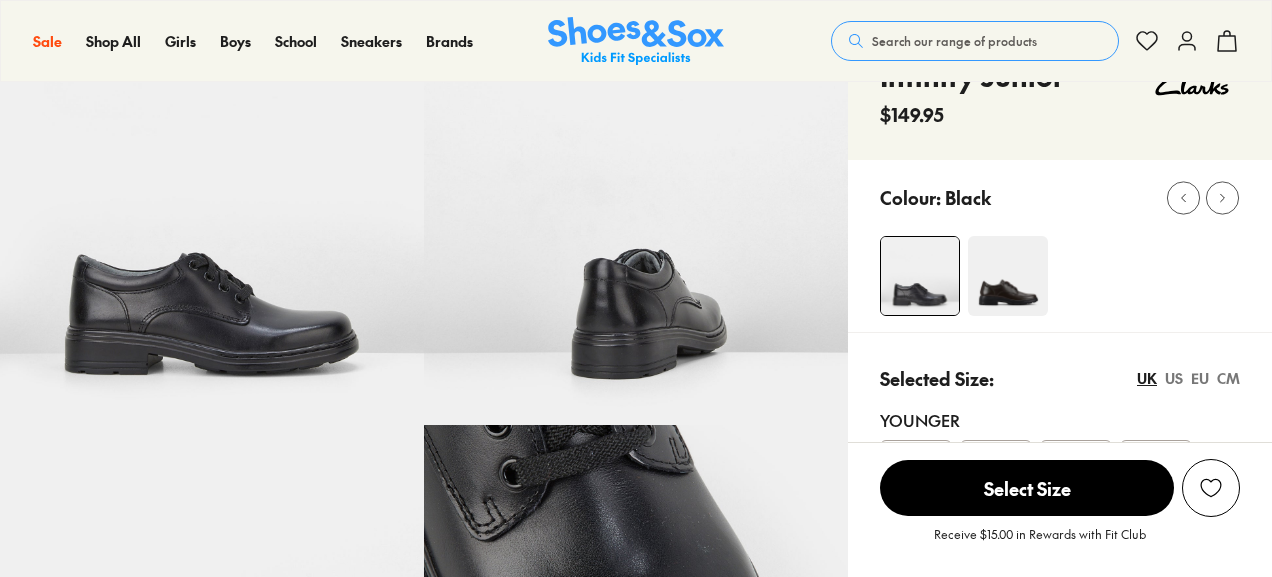 select on "*" 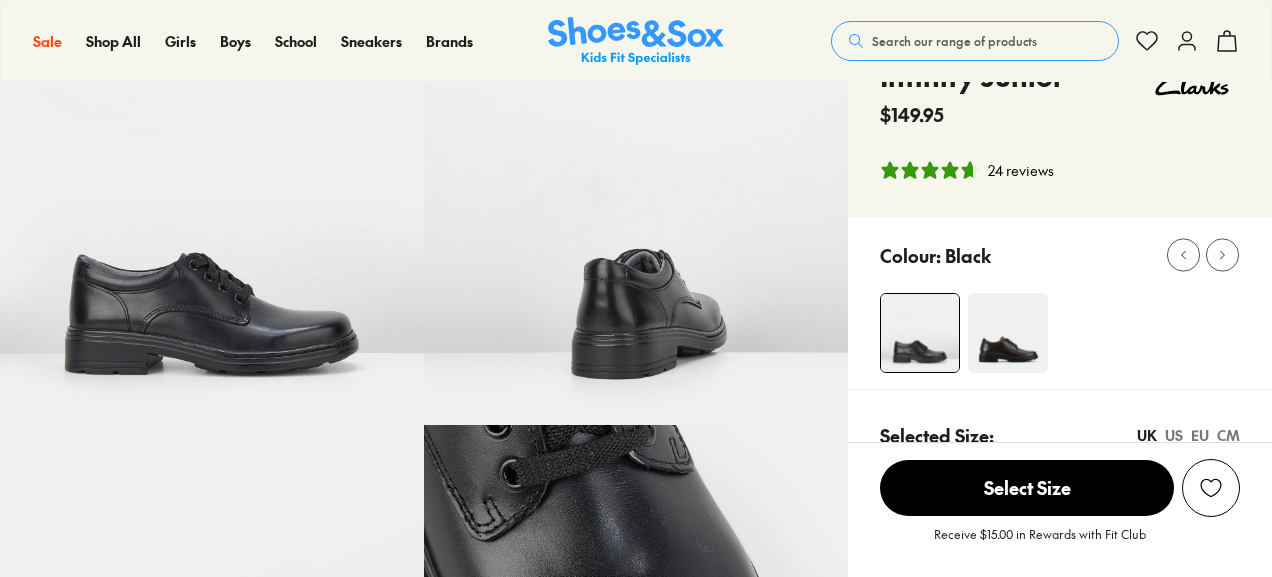 scroll, scrollTop: 121, scrollLeft: 0, axis: vertical 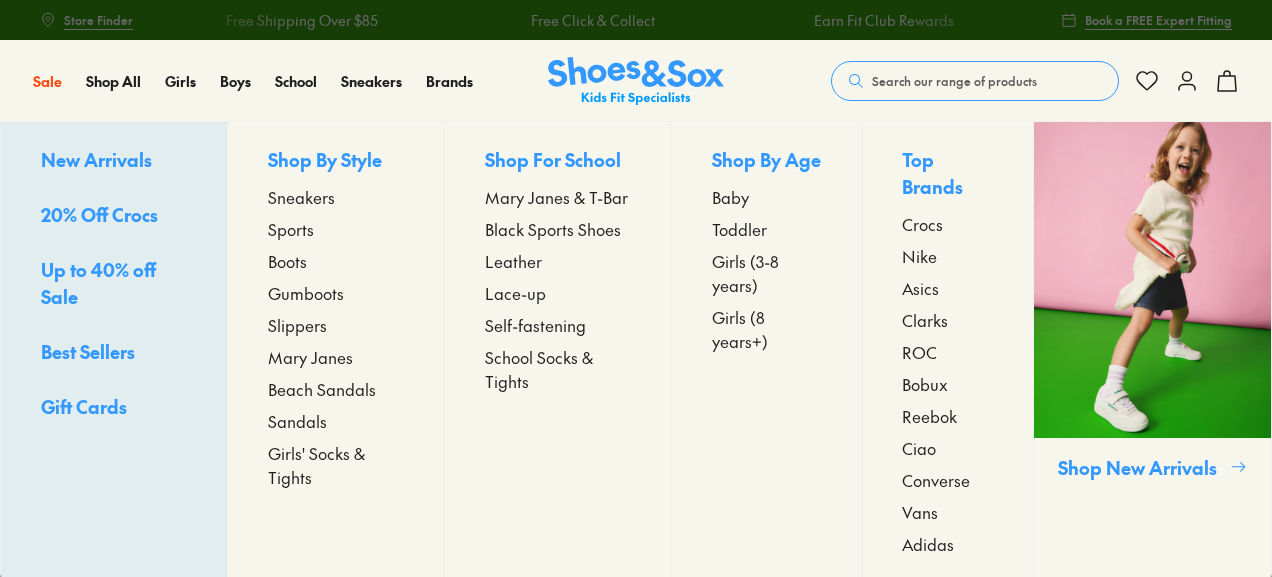 select on "*" 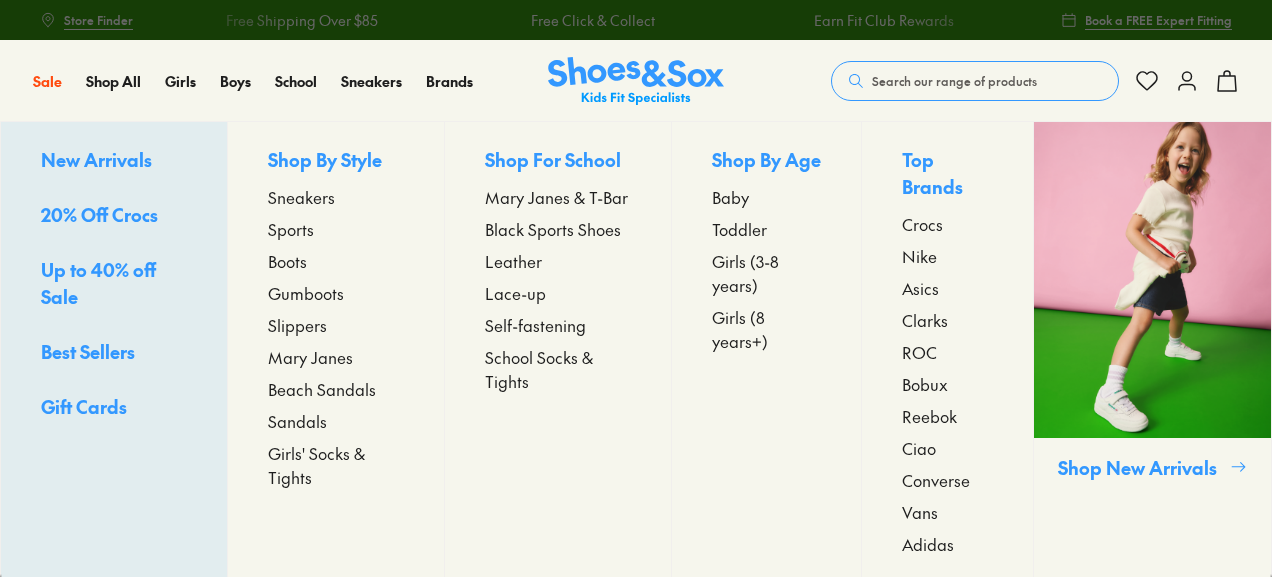 scroll, scrollTop: 0, scrollLeft: 0, axis: both 